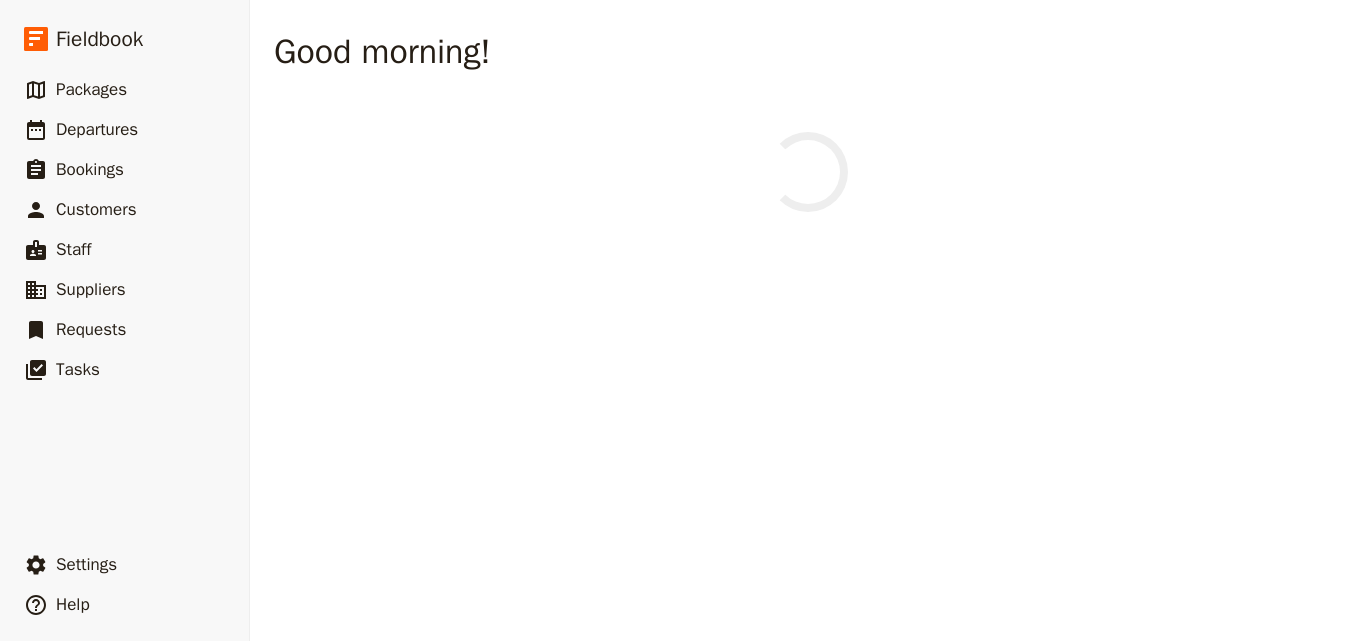 scroll, scrollTop: 0, scrollLeft: 0, axis: both 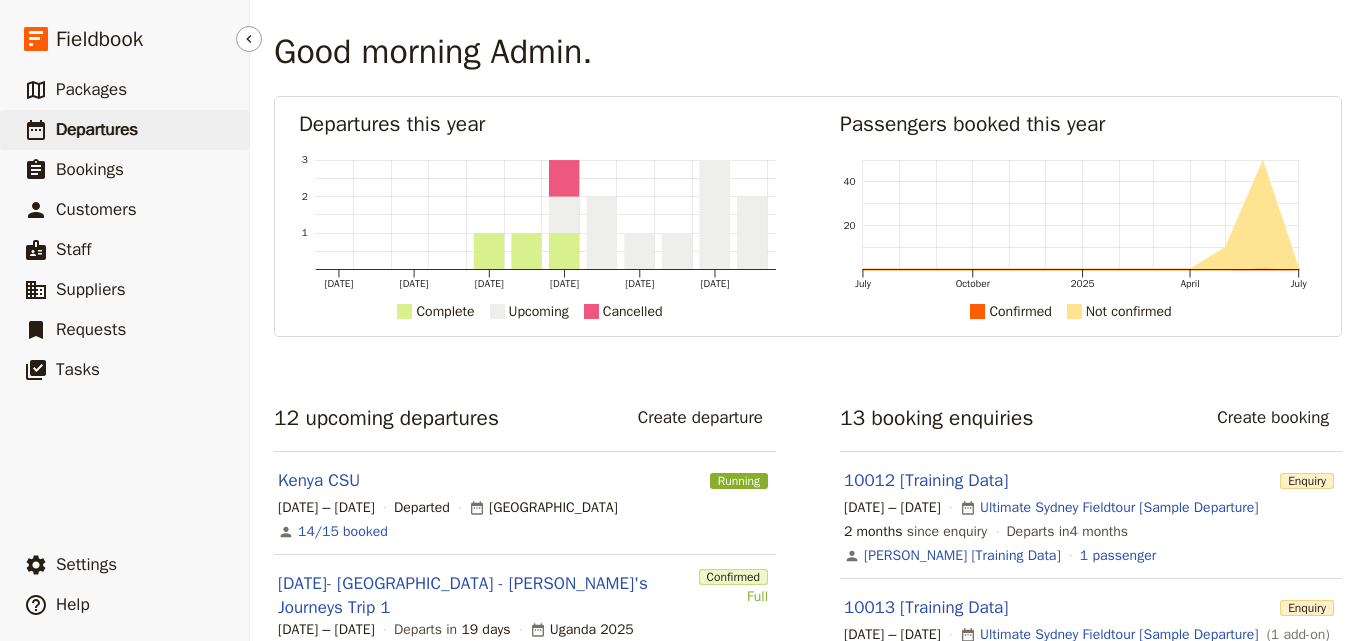 click on "Departures" at bounding box center (97, 129) 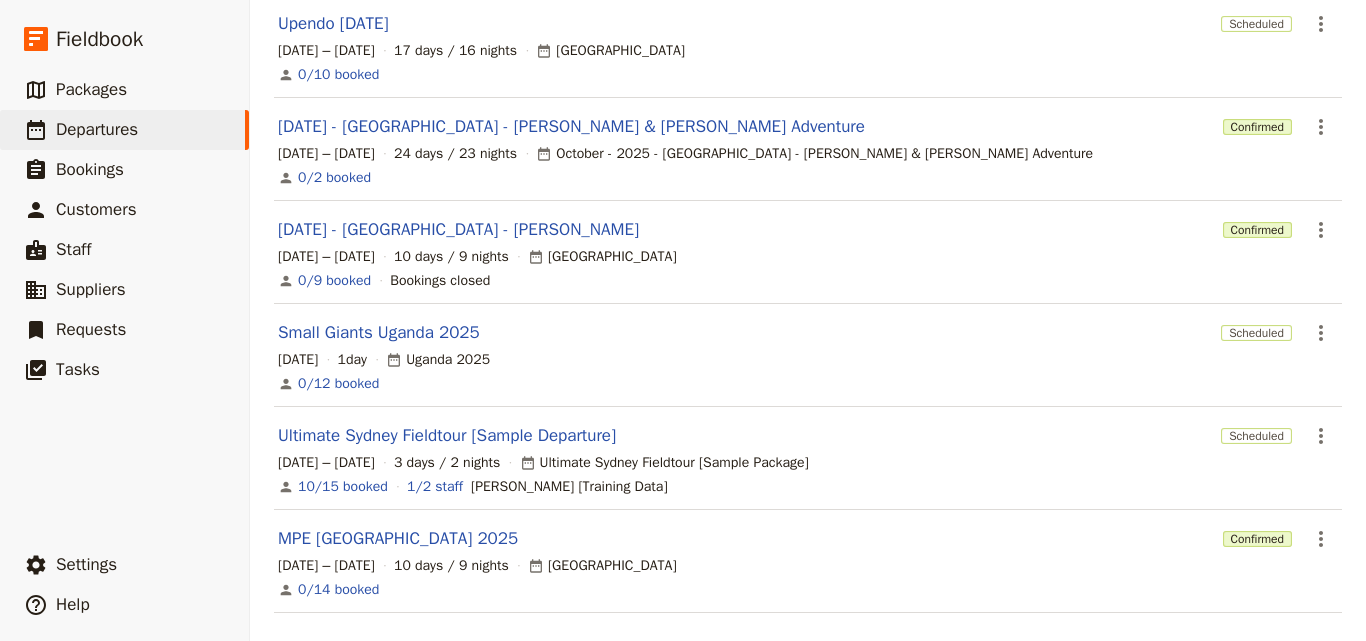 scroll, scrollTop: 486, scrollLeft: 0, axis: vertical 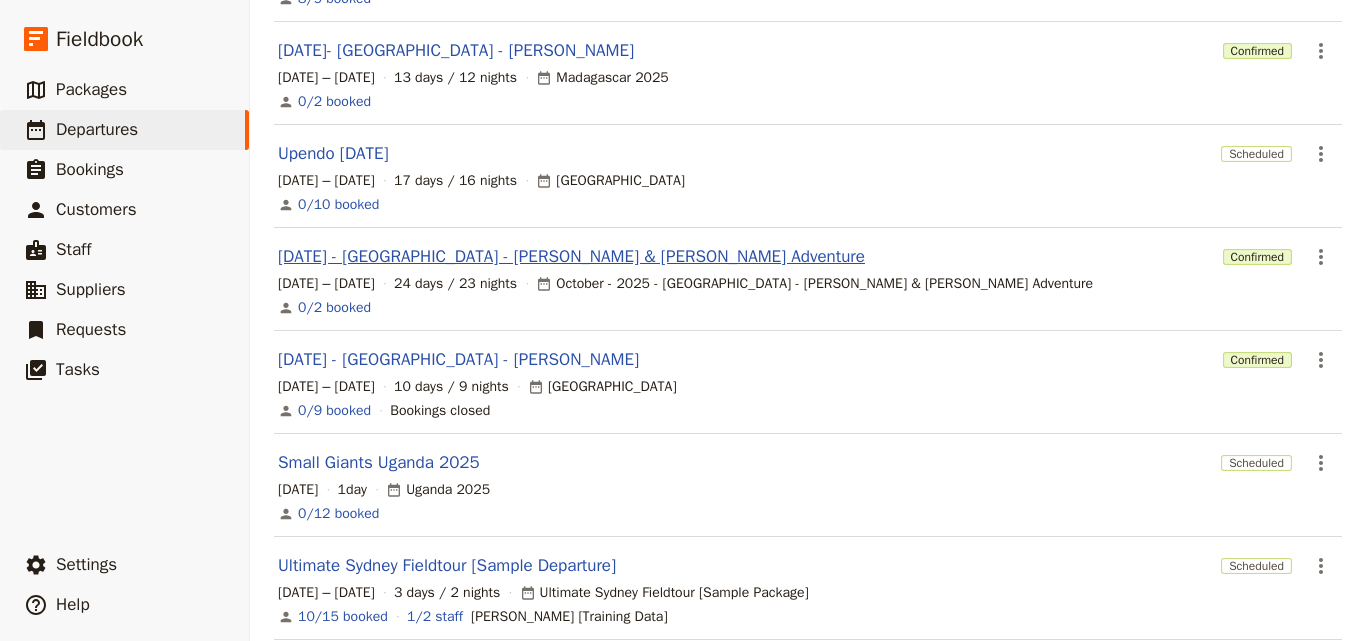 click on "[DATE] - [GEOGRAPHIC_DATA] - [PERSON_NAME] & [PERSON_NAME] Adventure" at bounding box center (571, 257) 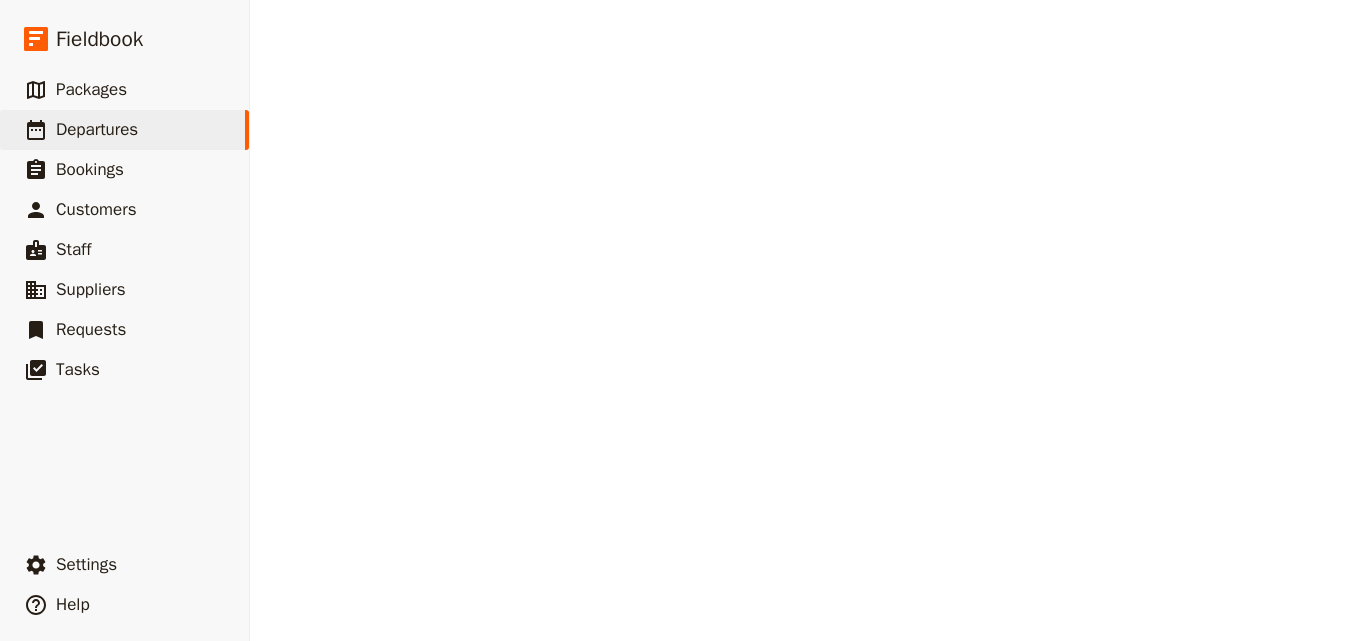 scroll, scrollTop: 0, scrollLeft: 0, axis: both 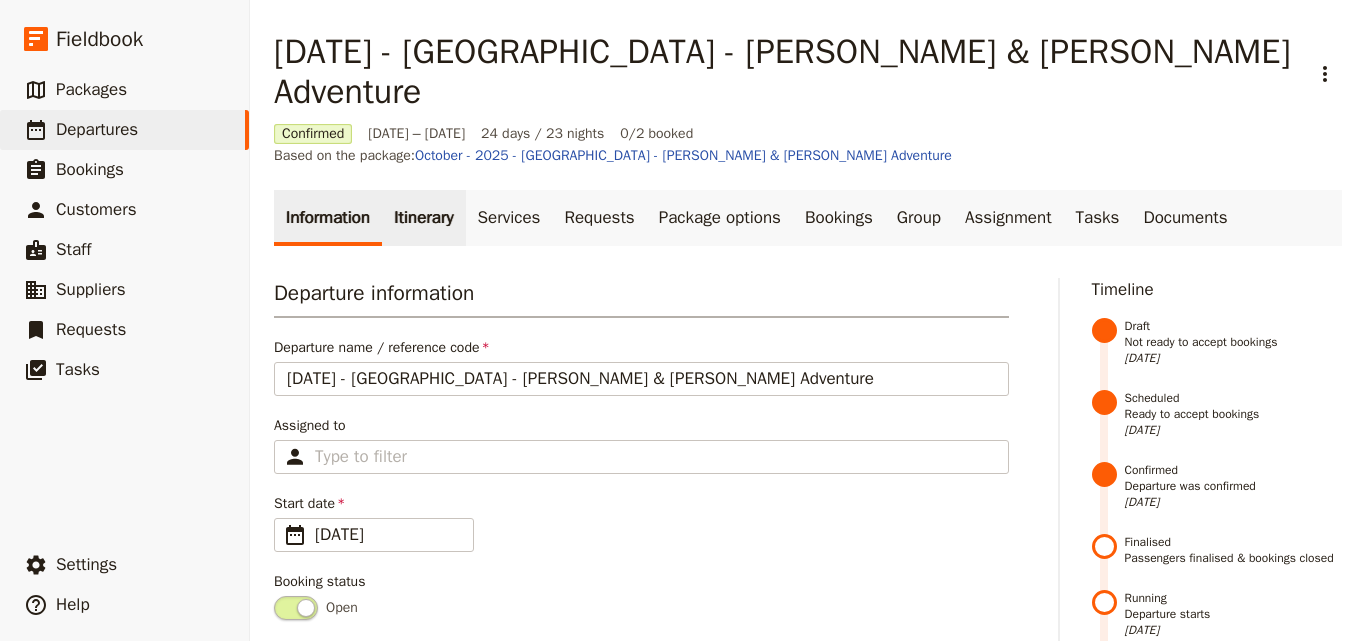 click on "Itinerary" at bounding box center [423, 218] 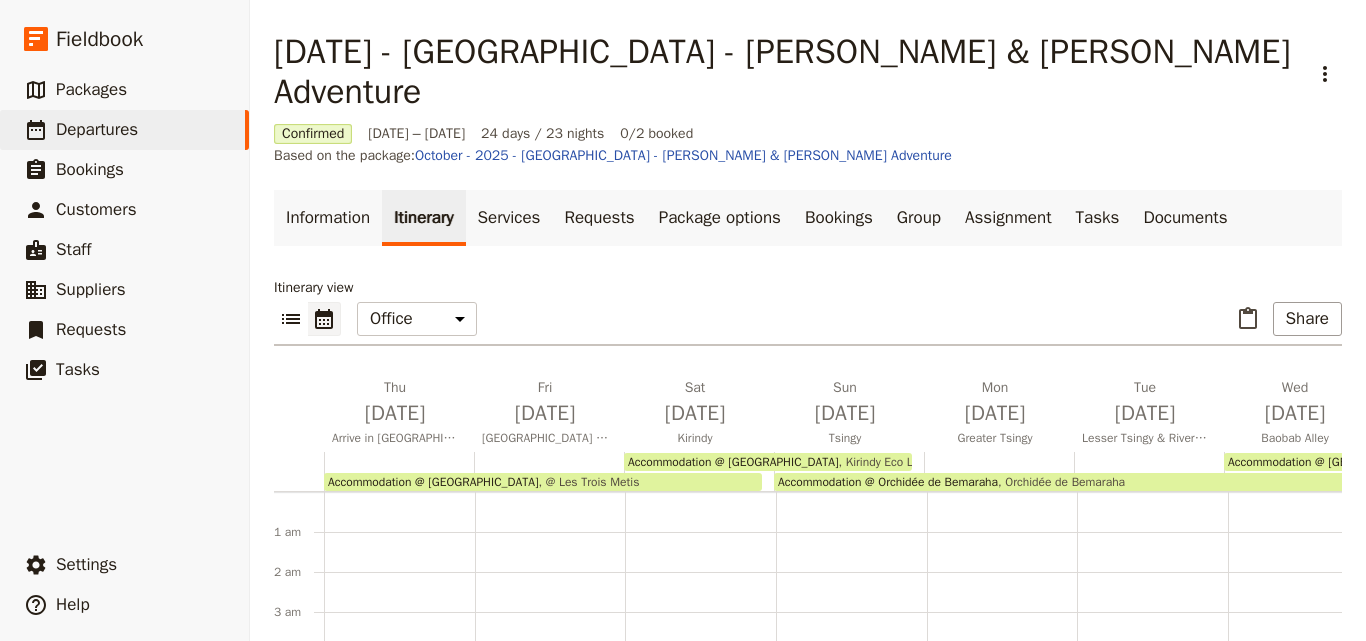 scroll, scrollTop: 220, scrollLeft: 0, axis: vertical 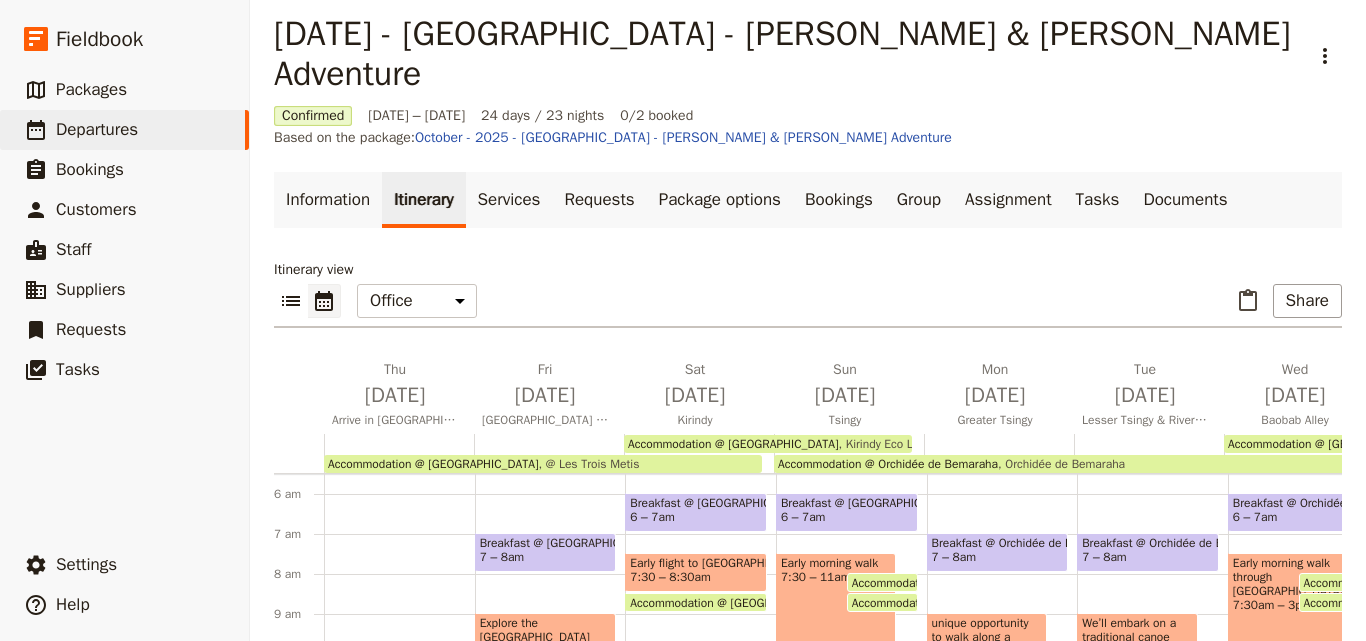 click on "​ ​ Office Guide Passenger Sales ​ Share" at bounding box center [808, 306] 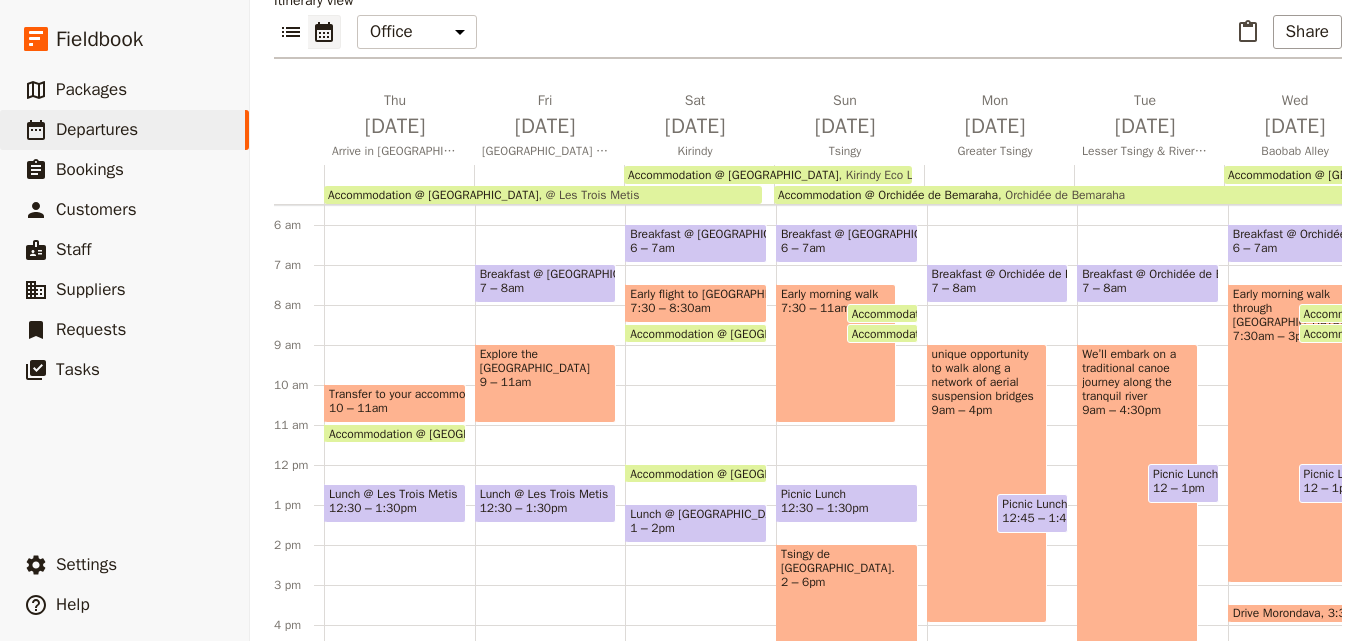 click on "[DATE] - [GEOGRAPHIC_DATA] - [PERSON_NAME] & [PERSON_NAME] Adventure ​ Confirmed [DATE] – [DATE] 24 days   /   23 nights 0/2 booked Based on the package:  October - 2025 - [GEOGRAPHIC_DATA] - [PERSON_NAME] & [PERSON_NAME] Adventure Information Itinerary Services Requests Package options Bookings Group Assignment Tasks Documents Itinerary view ​ ​ Office Guide Passenger Sales ​ Share [DATE]  Arrive in [GEOGRAPHIC_DATA] [DATE]  [GEOGRAPHIC_DATA] & City Tour [DATE] Kirindy [DATE] Tsingy [DATE] Greater Tsingy [DATE] Lesser Tsingy & River Experience [DATE] [GEOGRAPHIC_DATA] [DATE] Fly to [GEOGRAPHIC_DATA] and Drive to [GEOGRAPHIC_DATA] [DATE] [GEOGRAPHIC_DATA] [DATE] Canal Transfer [DATE] [GEOGRAPHIC_DATA] and [GEOGRAPHIC_DATA] [DATE] Palmarium [DATE] Drive back to [GEOGRAPHIC_DATA] [DATE] Journey to [GEOGRAPHIC_DATA] [DATE] [DATE] [DATE] [DATE] [DATE] [DATE] [DATE] [DATE] [DATE] [DATE] Accommodation @ Les Trois Metis  @ [GEOGRAPHIC_DATA] Orchidée de Bemaraha 1 am" at bounding box center [808, 208] 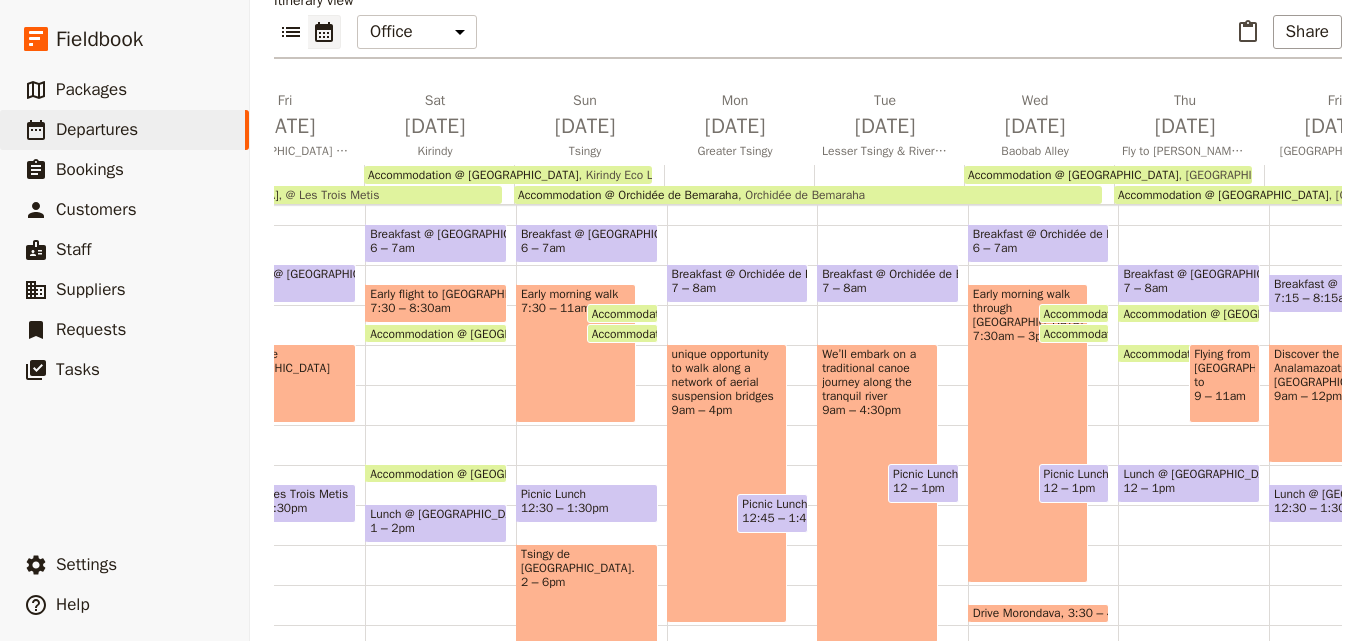 scroll, scrollTop: 0, scrollLeft: 1181, axis: horizontal 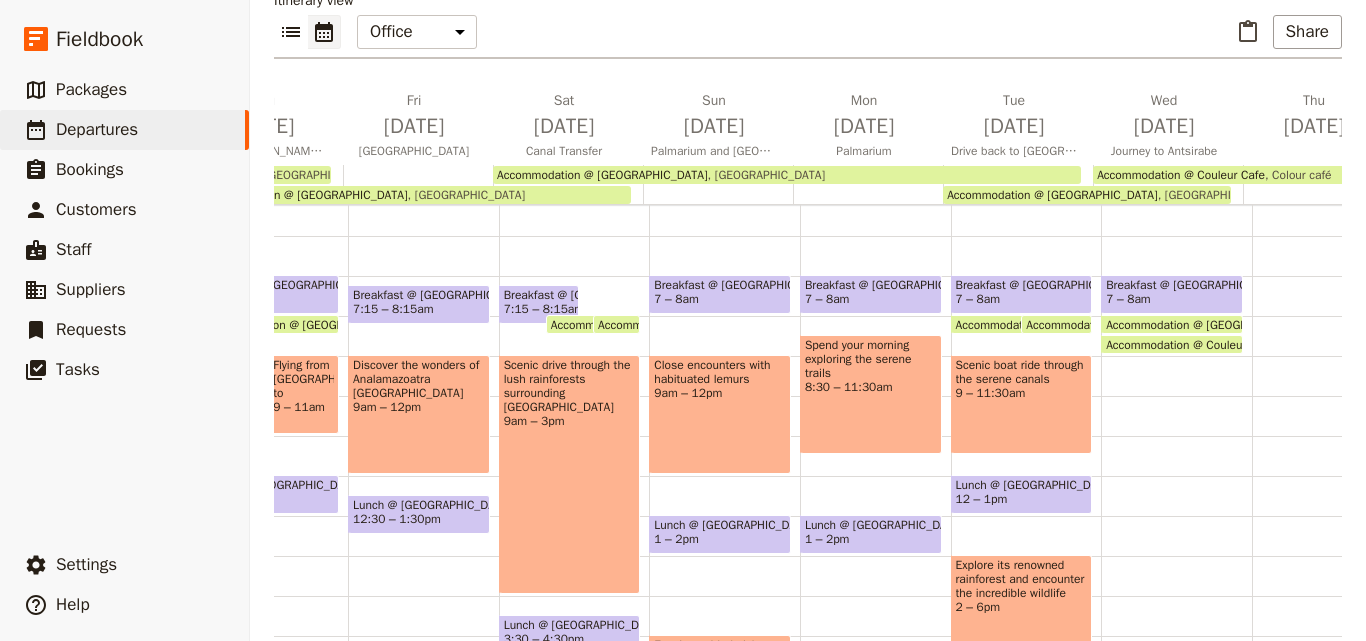 click on "Breakfast @ [GEOGRAPHIC_DATA] 7 – 8am Accommodation @ [GEOGRAPHIC_DATA] 8am  [GEOGRAPHIC_DATA] Accommodation @ Couleur Cafe 8:30am Colour café" at bounding box center [1176, 476] 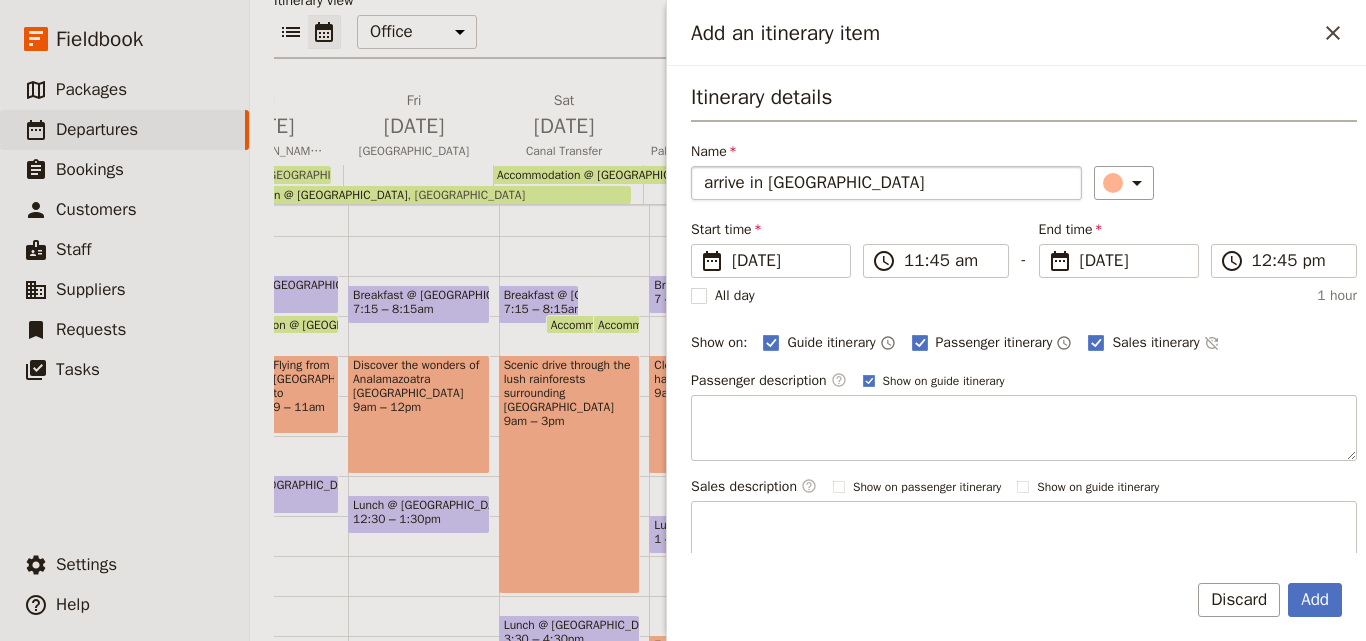 click on "arrive in [GEOGRAPHIC_DATA]" at bounding box center [886, 183] 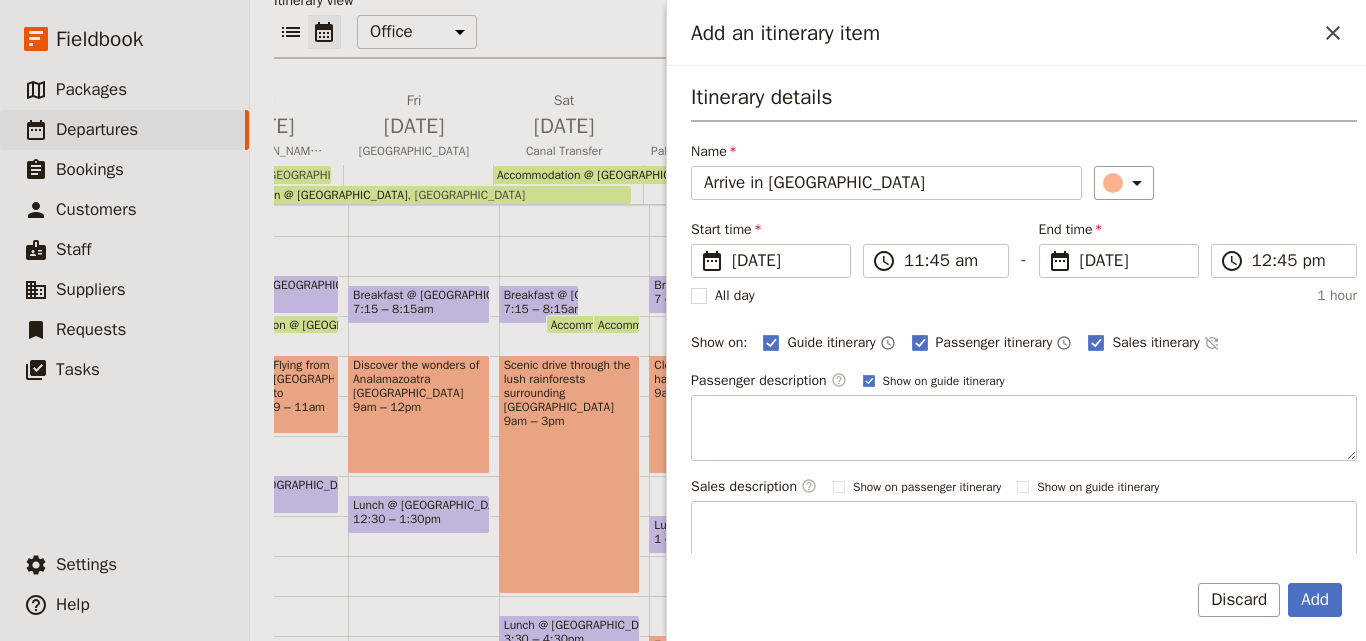 type on "Arrive in [GEOGRAPHIC_DATA]" 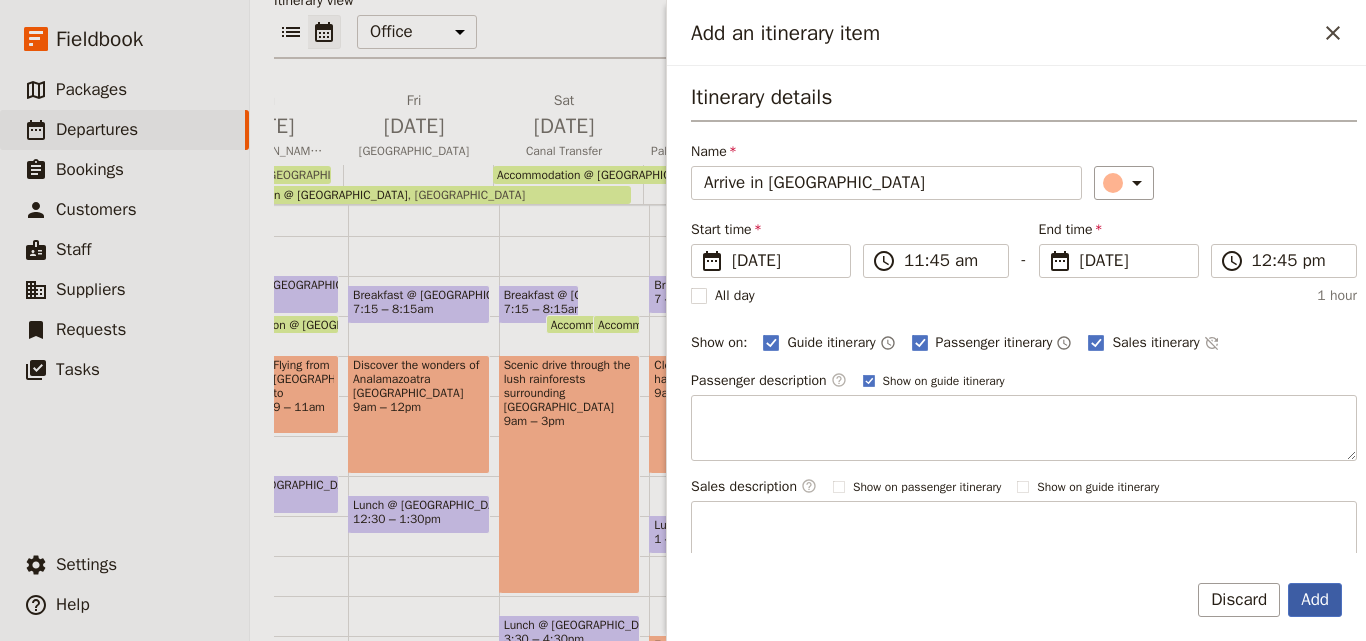 click on "Add" at bounding box center [1315, 600] 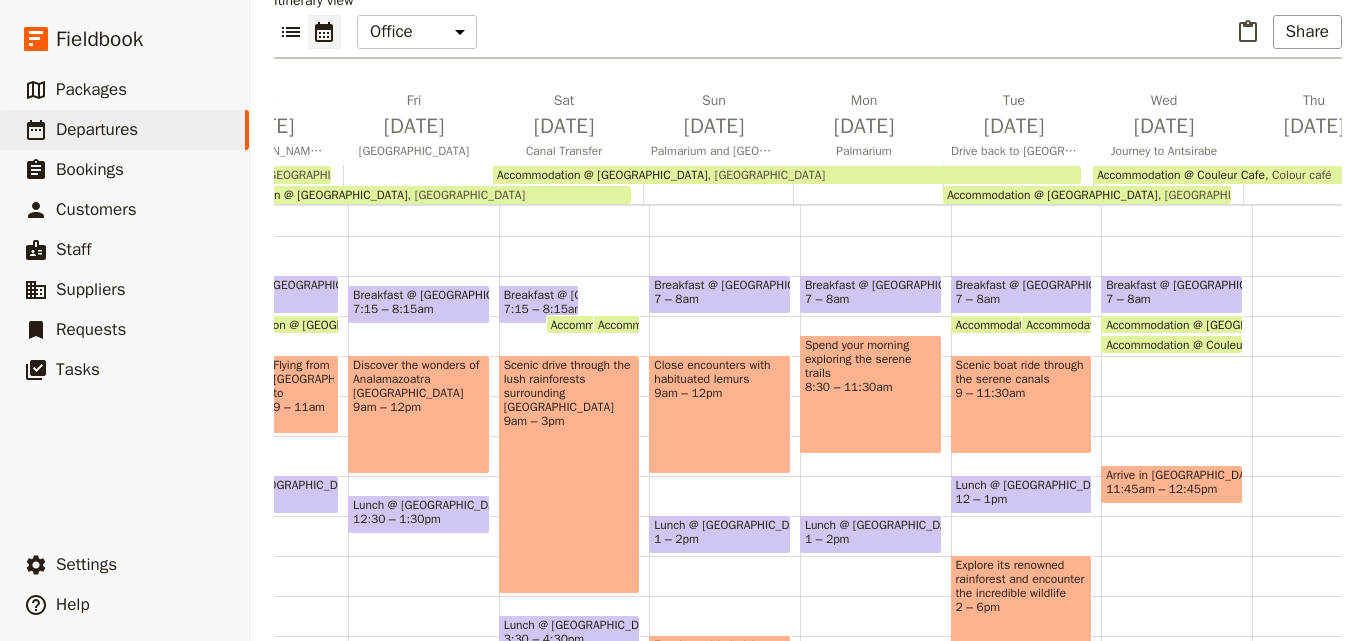click on "Arrive in [GEOGRAPHIC_DATA]" at bounding box center [1172, 475] 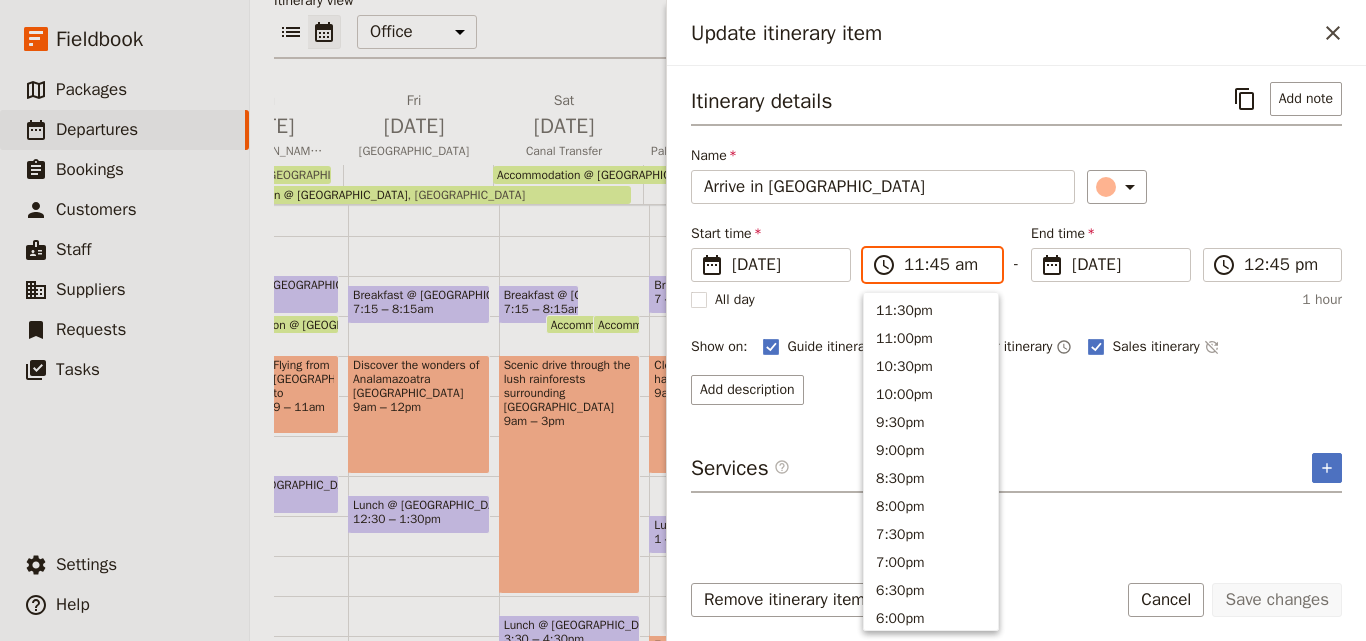 click on "11:45 am" at bounding box center (946, 265) 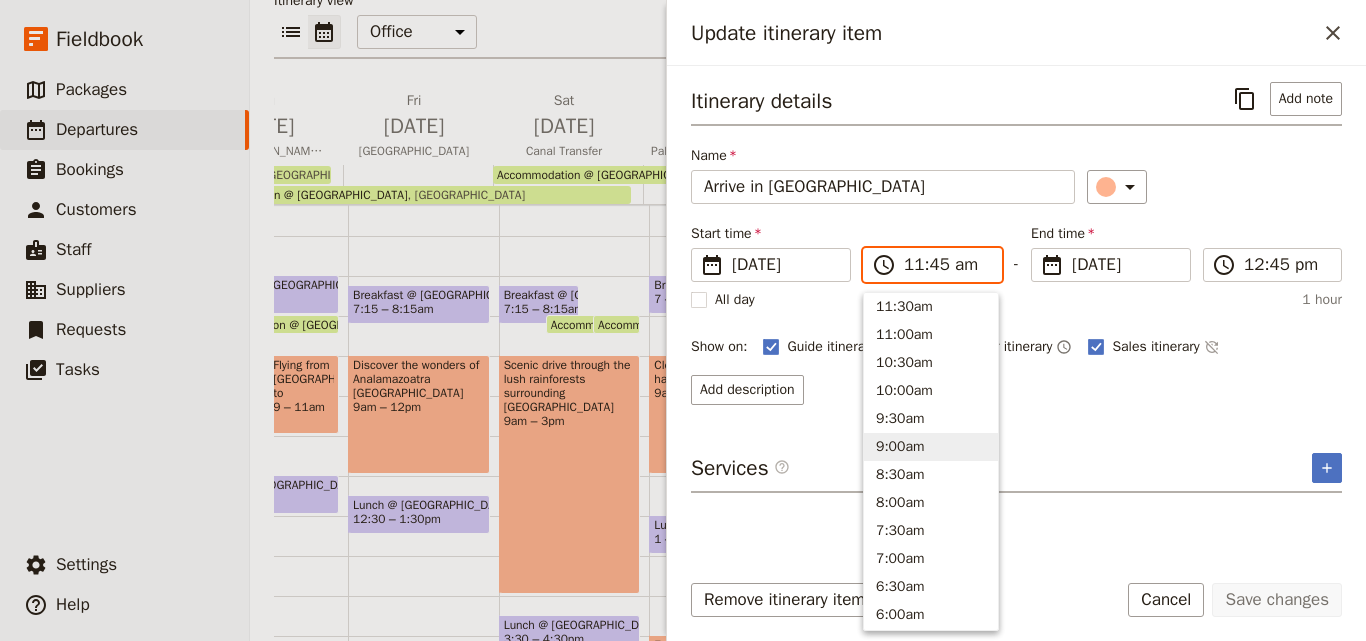 click on "9:00am" at bounding box center [931, 447] 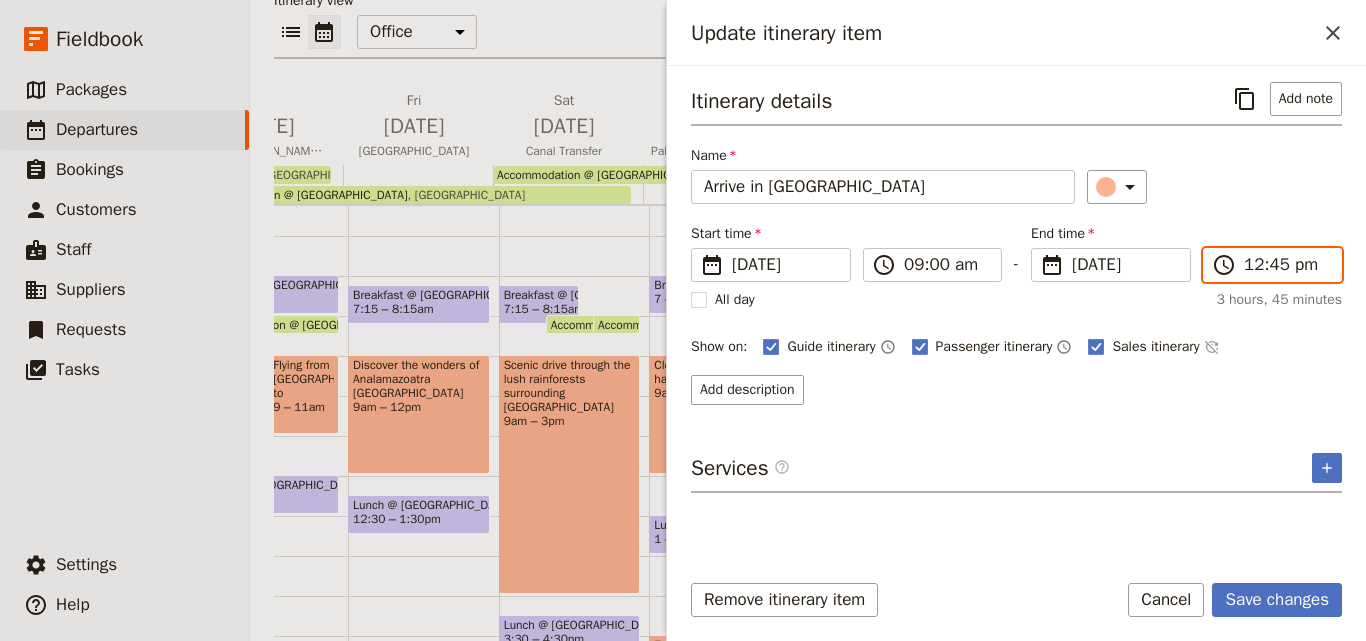 click on "12:45 pm" at bounding box center [1286, 265] 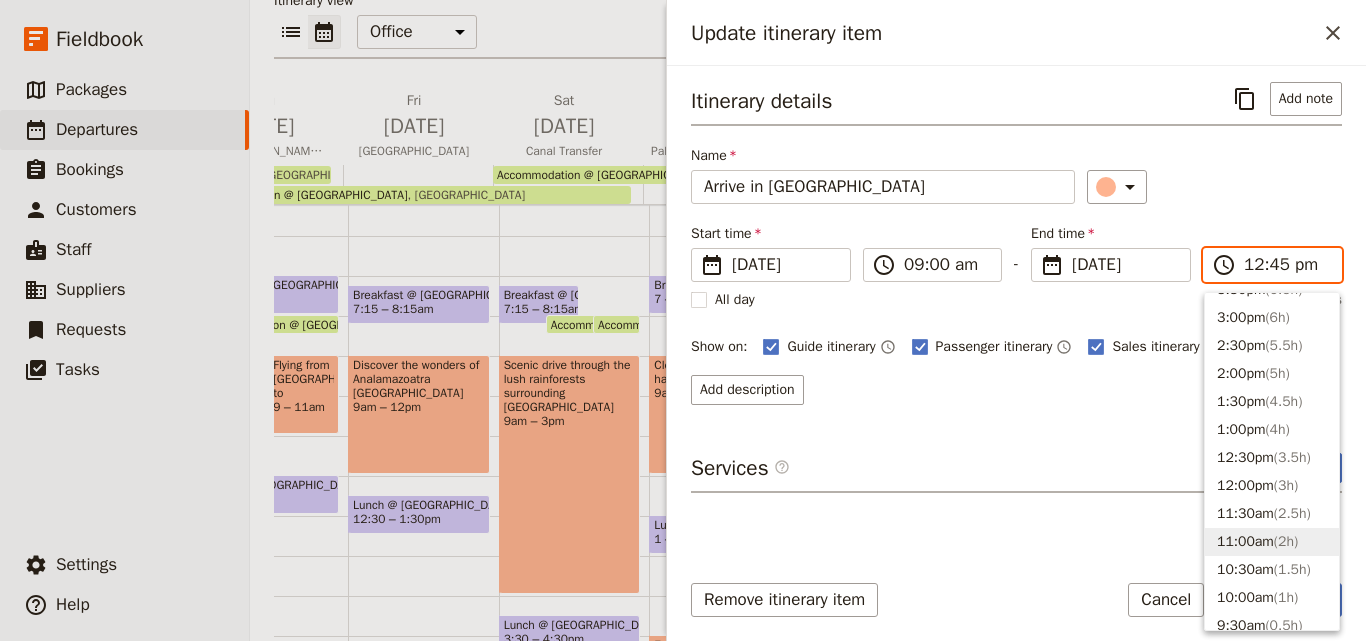 scroll, scrollTop: 420, scrollLeft: 0, axis: vertical 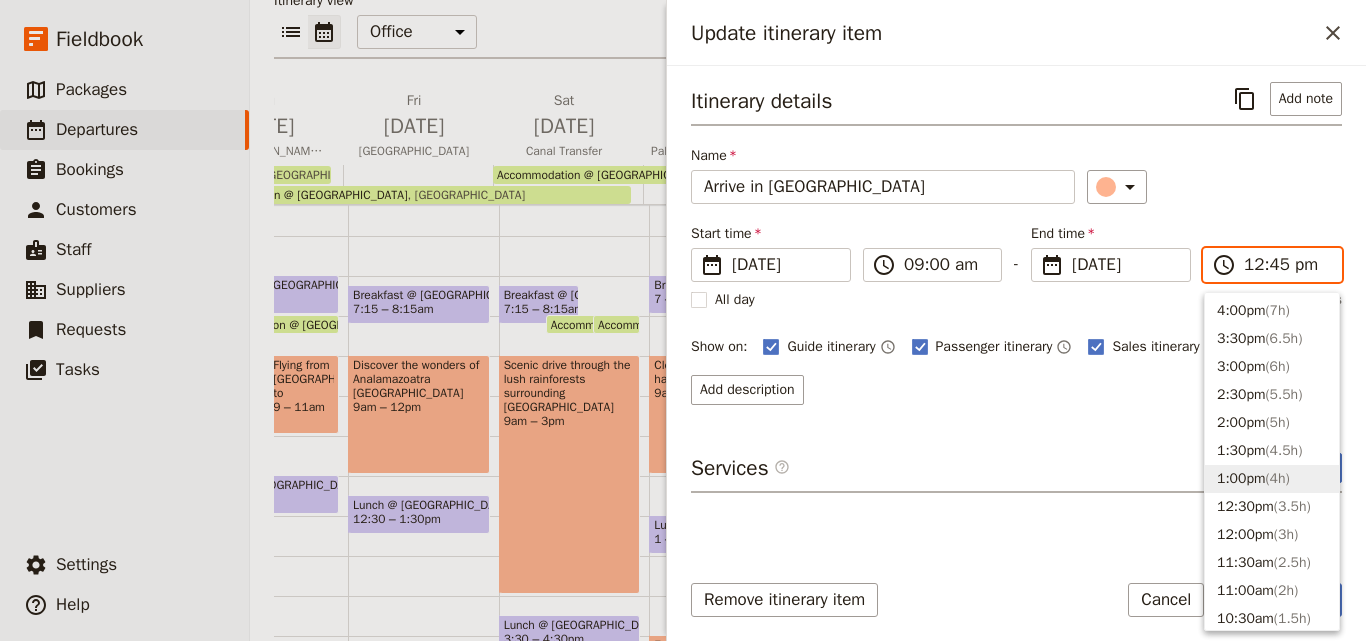click on "1:00pm  ( 4h )" at bounding box center (1272, 479) 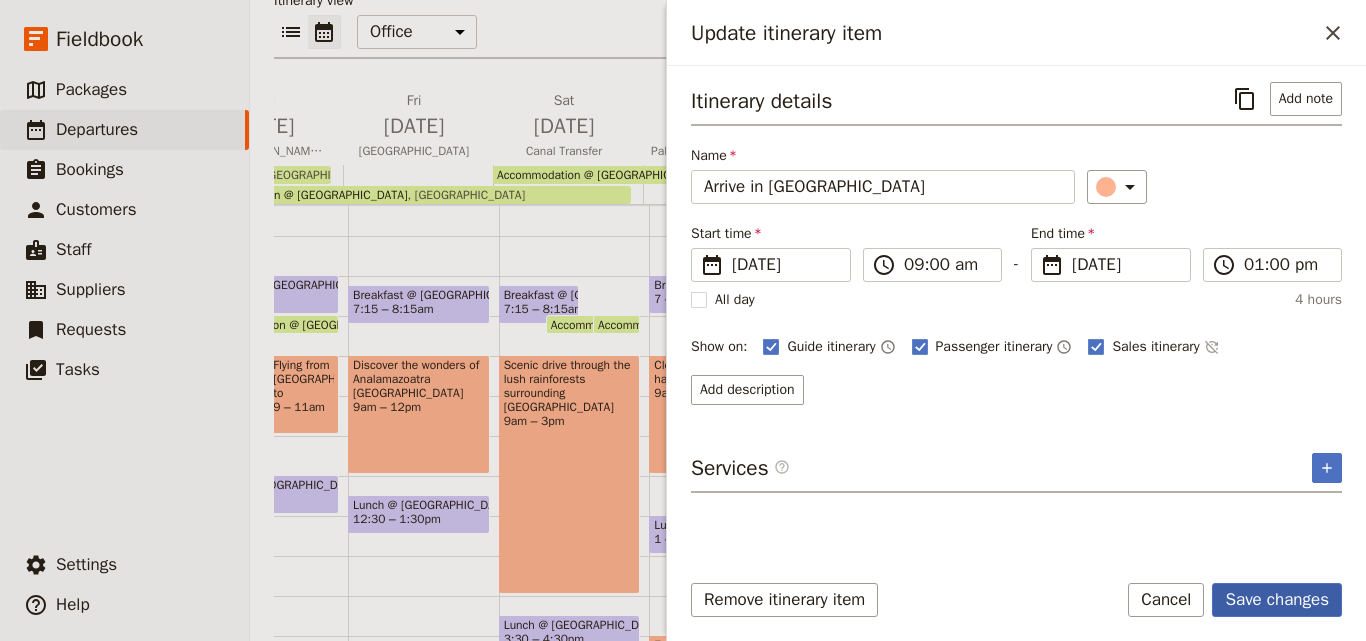click on "Save changes" at bounding box center (1277, 600) 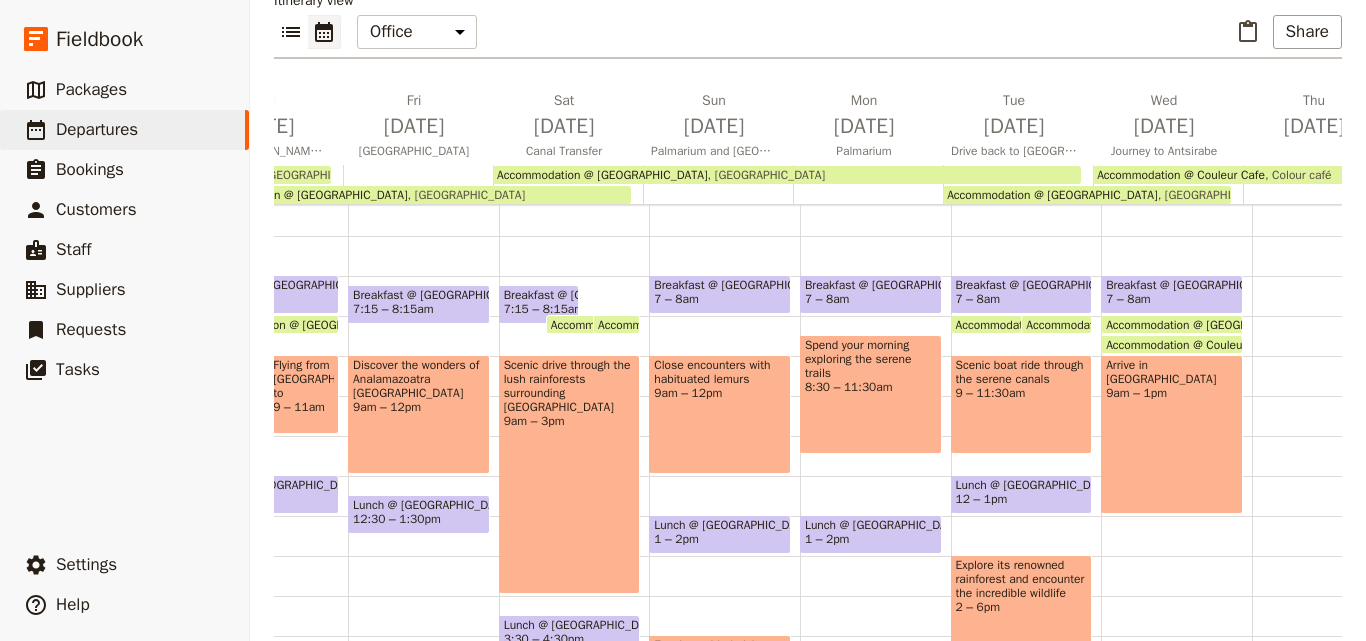 click on "Accommodation @ [GEOGRAPHIC_DATA]" at bounding box center [1215, 324] 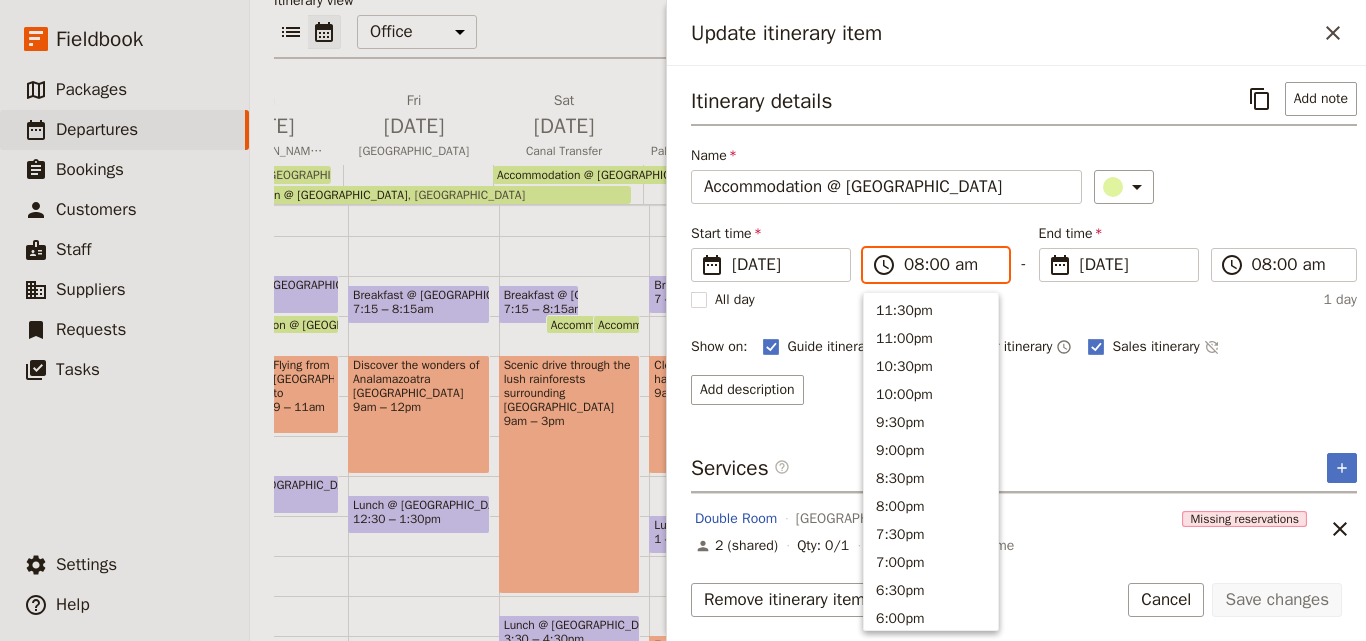 click on "08:00 am" at bounding box center (950, 265) 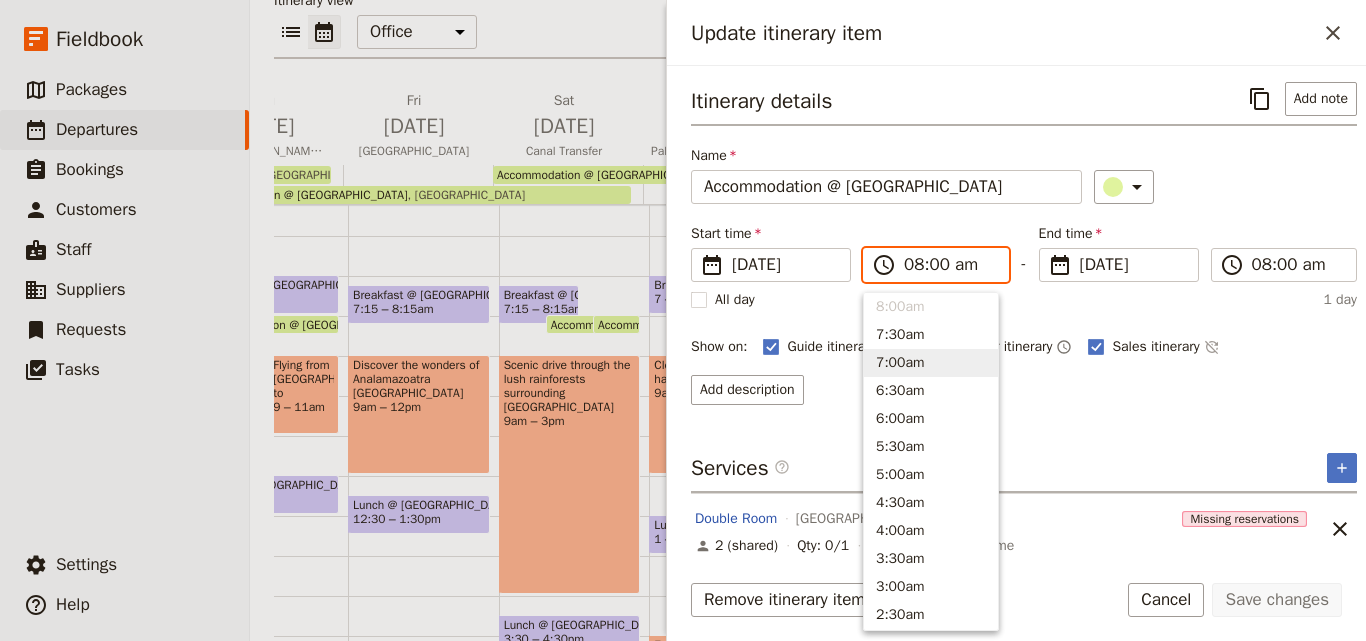 click on "7:00am" at bounding box center [931, 363] 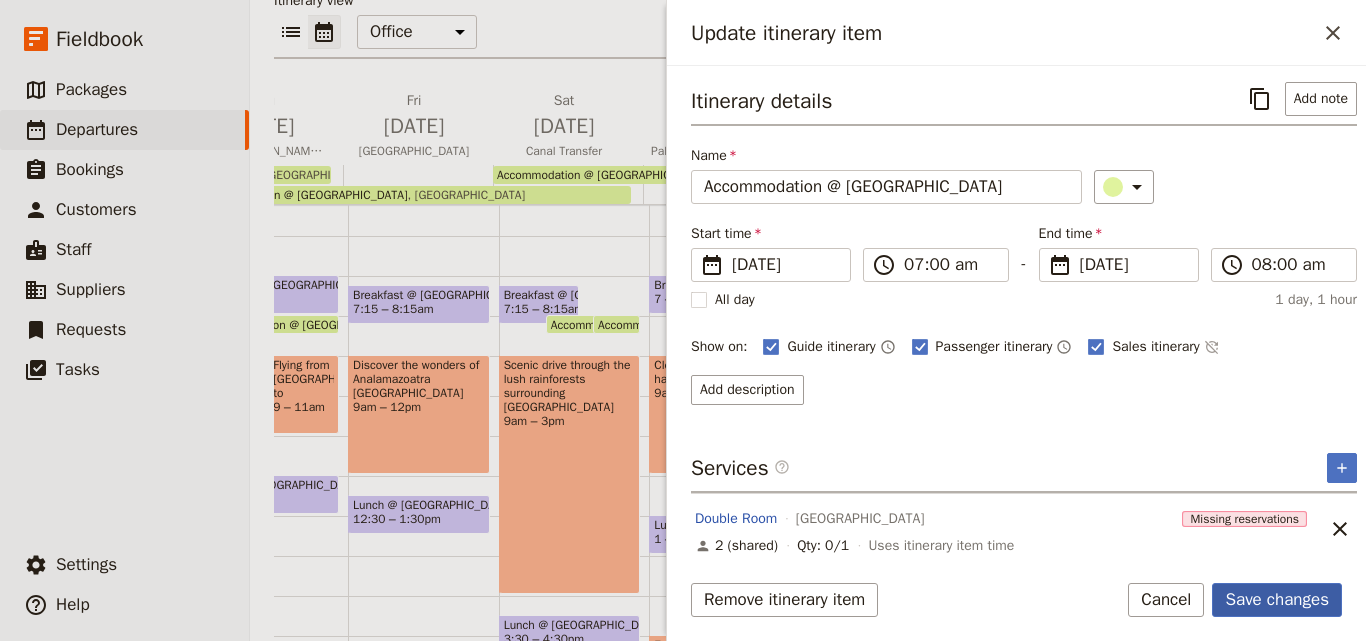click on "Save changes" at bounding box center (1277, 600) 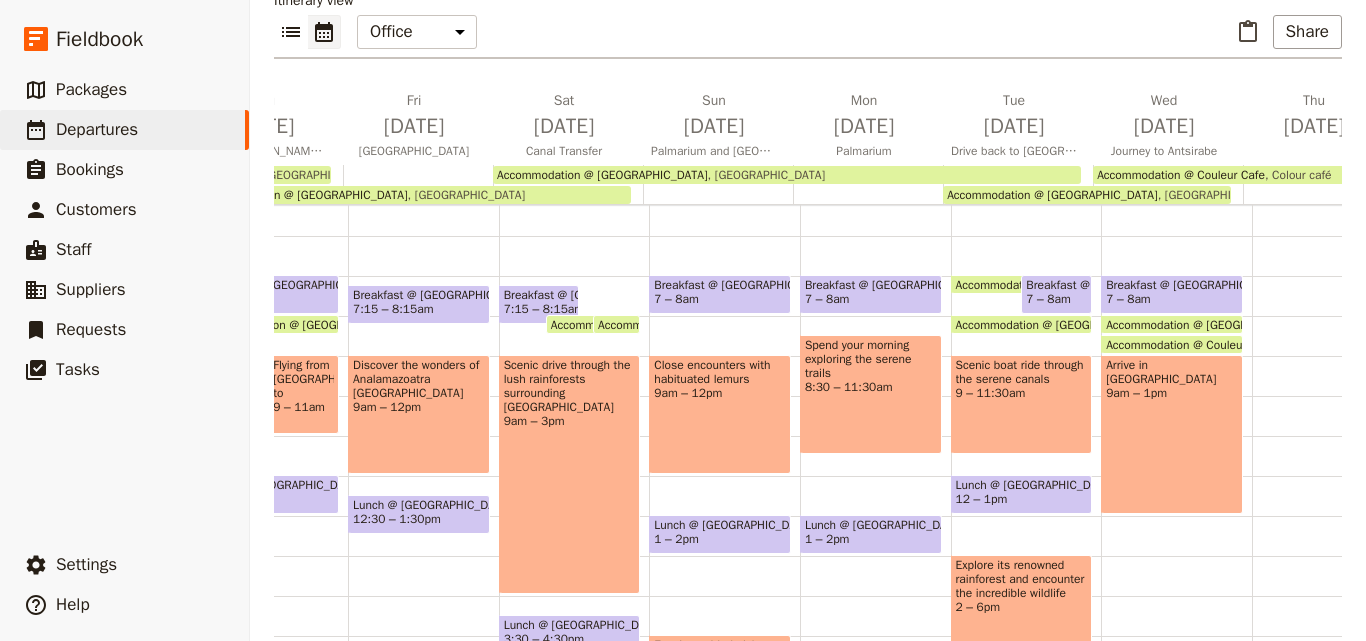 click on "Accommodation @ [GEOGRAPHIC_DATA]" at bounding box center (1065, 284) 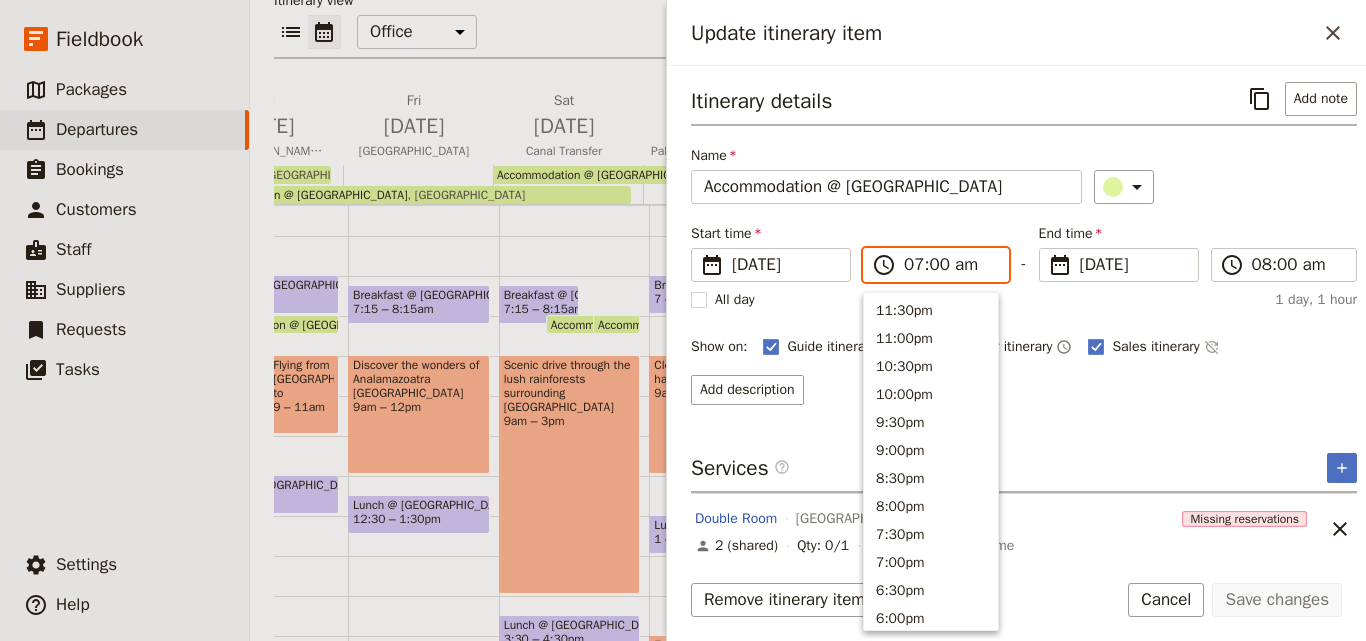 click on "07:00 am" at bounding box center (950, 265) 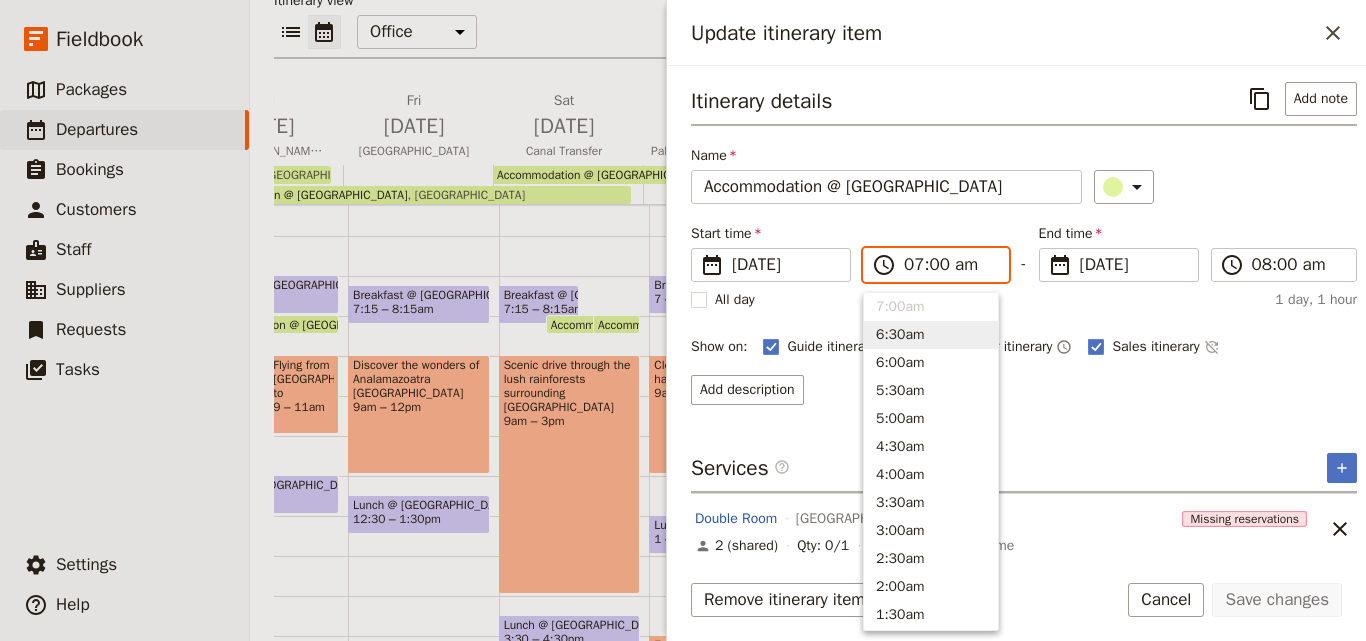 click on "6:30am" at bounding box center [931, 335] 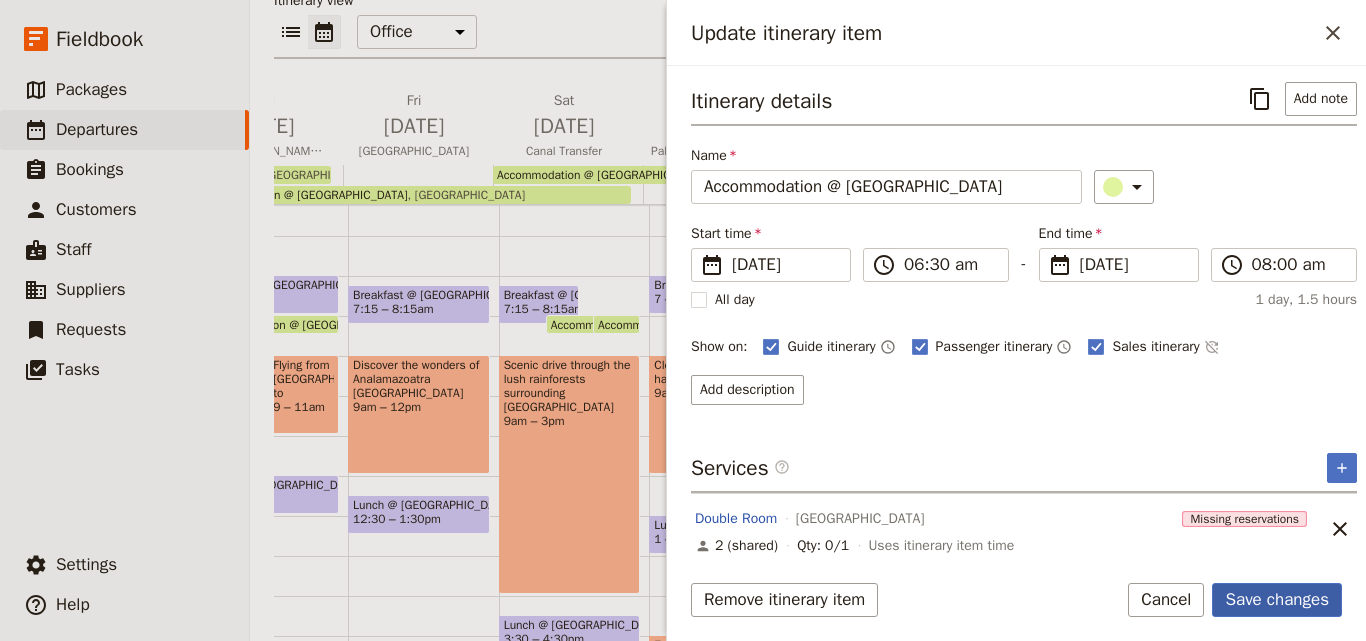 click on "Save changes" at bounding box center [1277, 600] 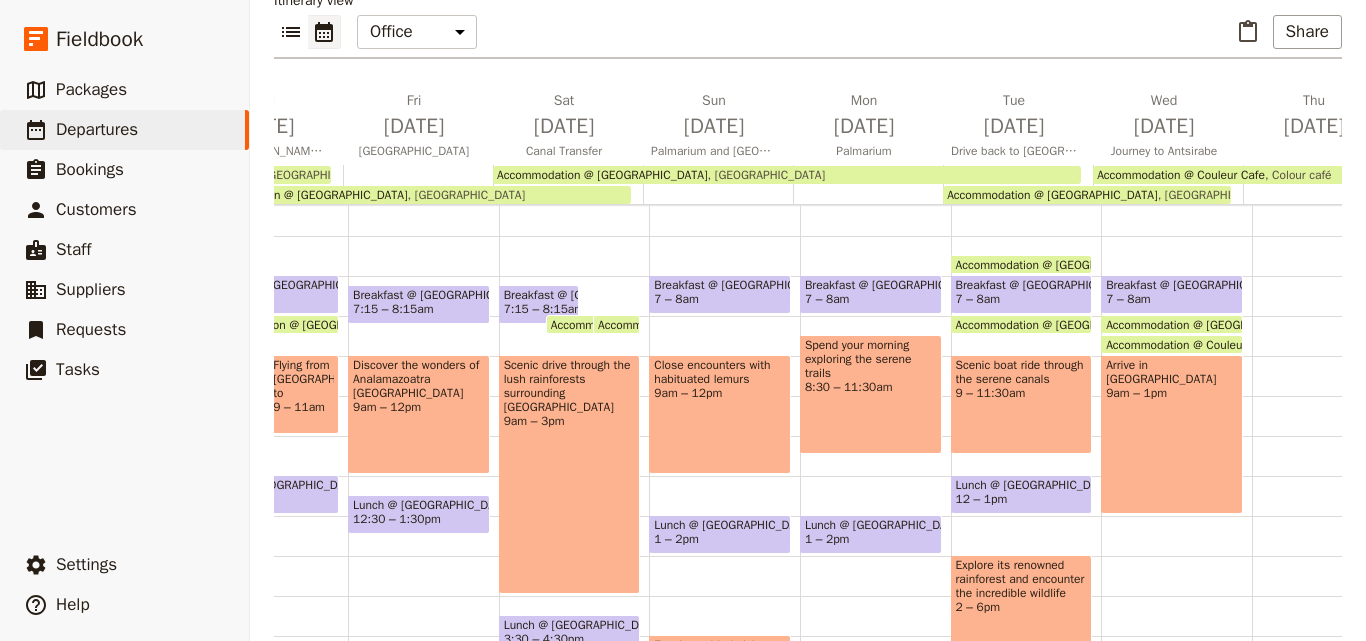 click on "Breakfast @ [GEOGRAPHIC_DATA] 7 – 8am Accommodation @ [GEOGRAPHIC_DATA] 6:30 – 8am  [GEOGRAPHIC_DATA] Accommodation @ Couleur Cafe 8:30am Colour café Arrive in [GEOGRAPHIC_DATA] 9am – 1pm" at bounding box center [1176, 476] 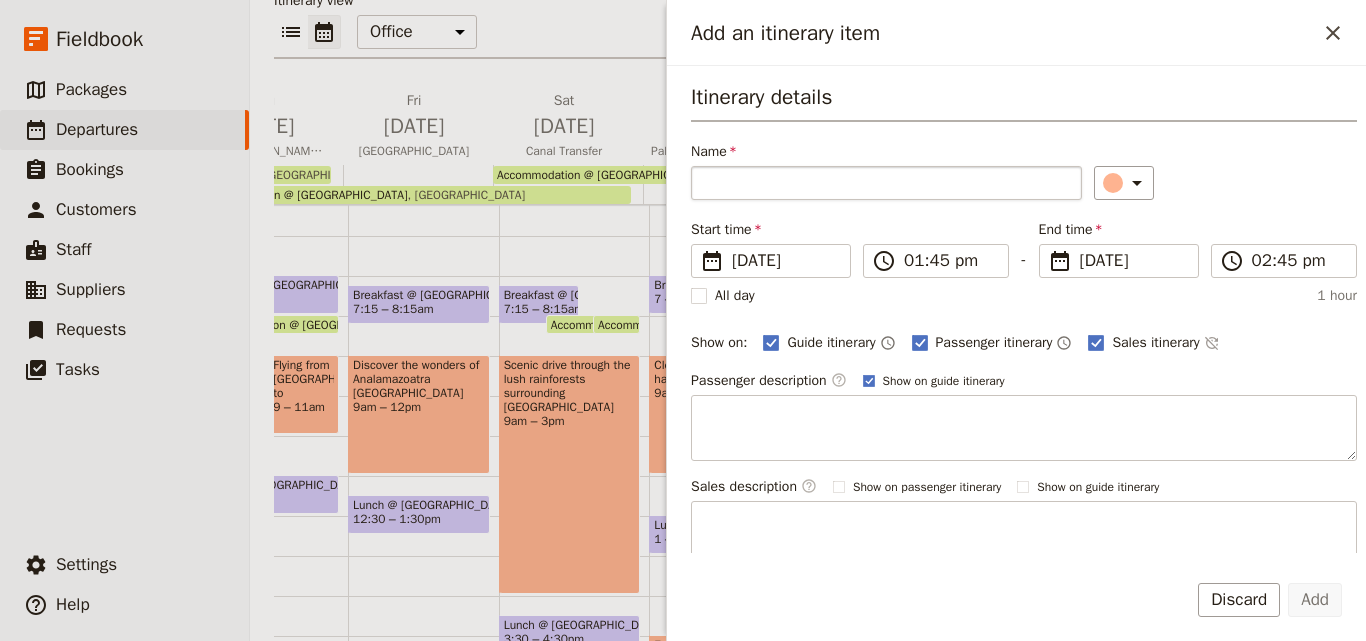 drag, startPoint x: 904, startPoint y: 188, endPoint x: 845, endPoint y: 174, distance: 60.63827 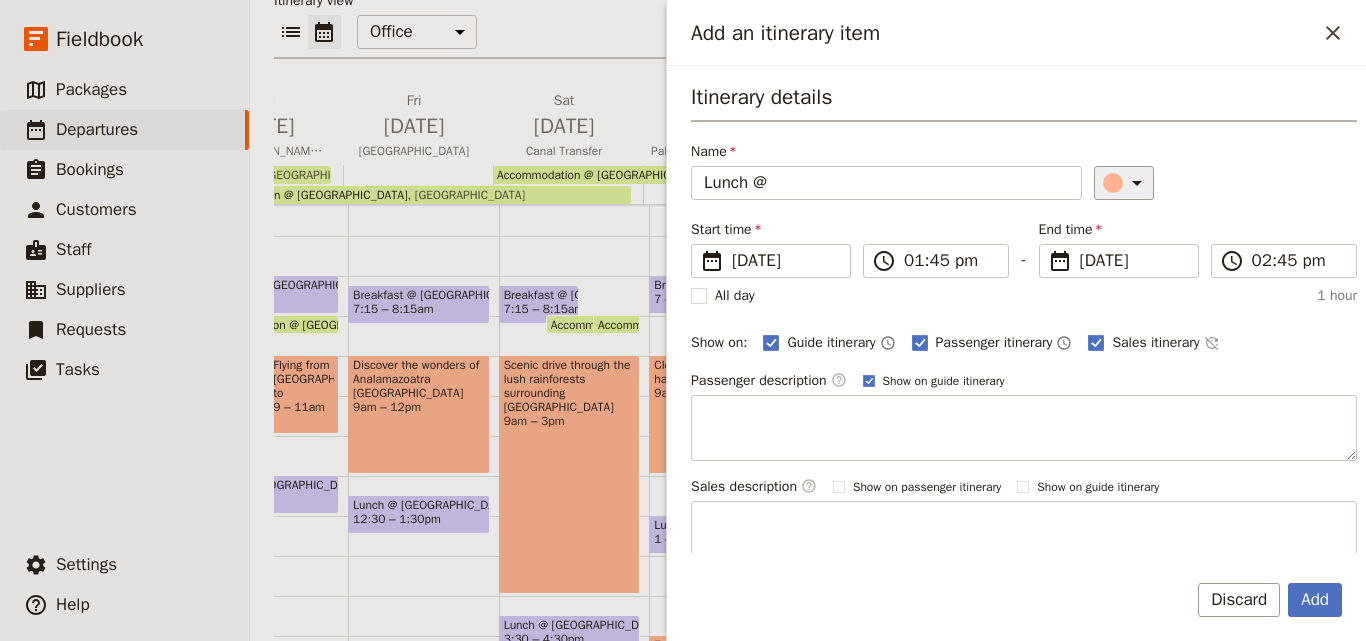 click at bounding box center [1113, 183] 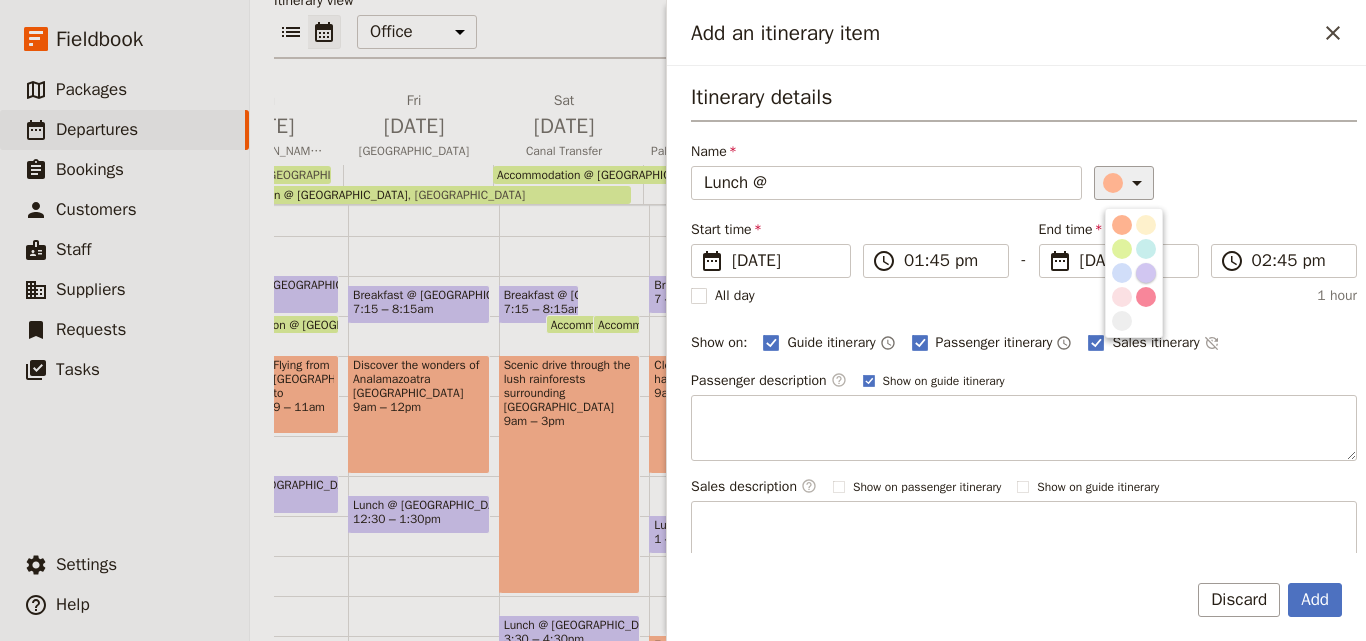 click at bounding box center (1146, 273) 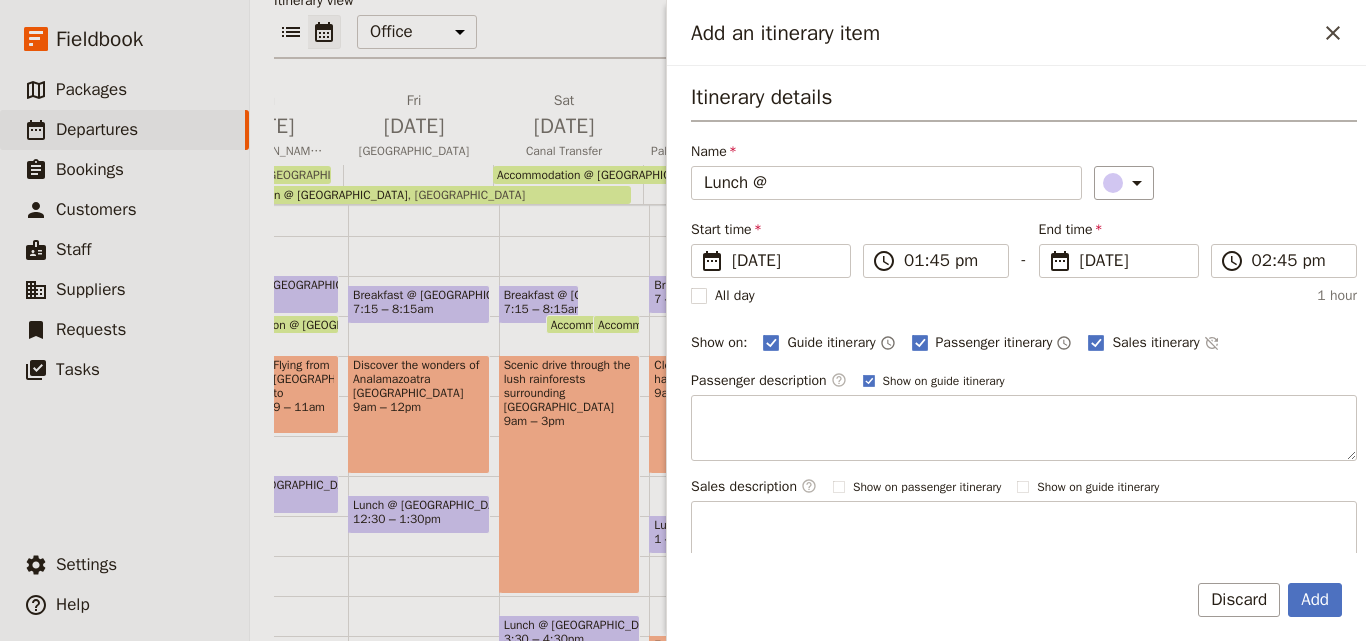 drag, startPoint x: 780, startPoint y: 189, endPoint x: 825, endPoint y: 153, distance: 57.628117 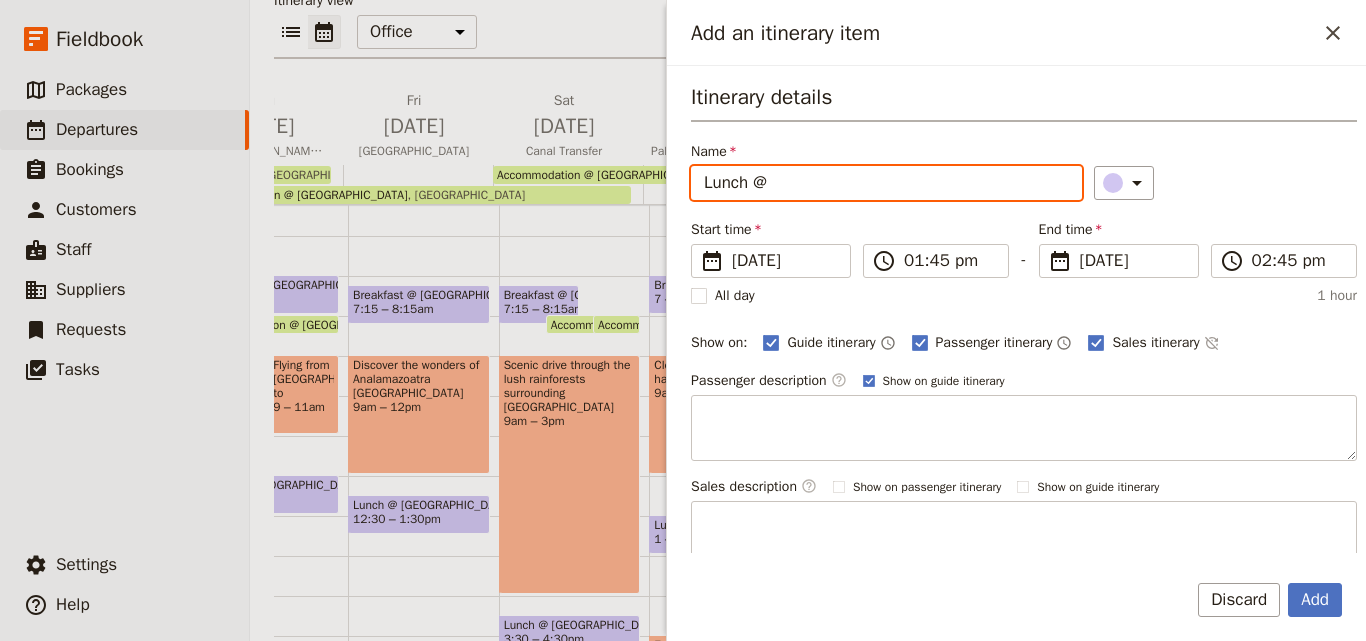 click on "Lunch @" at bounding box center (886, 183) 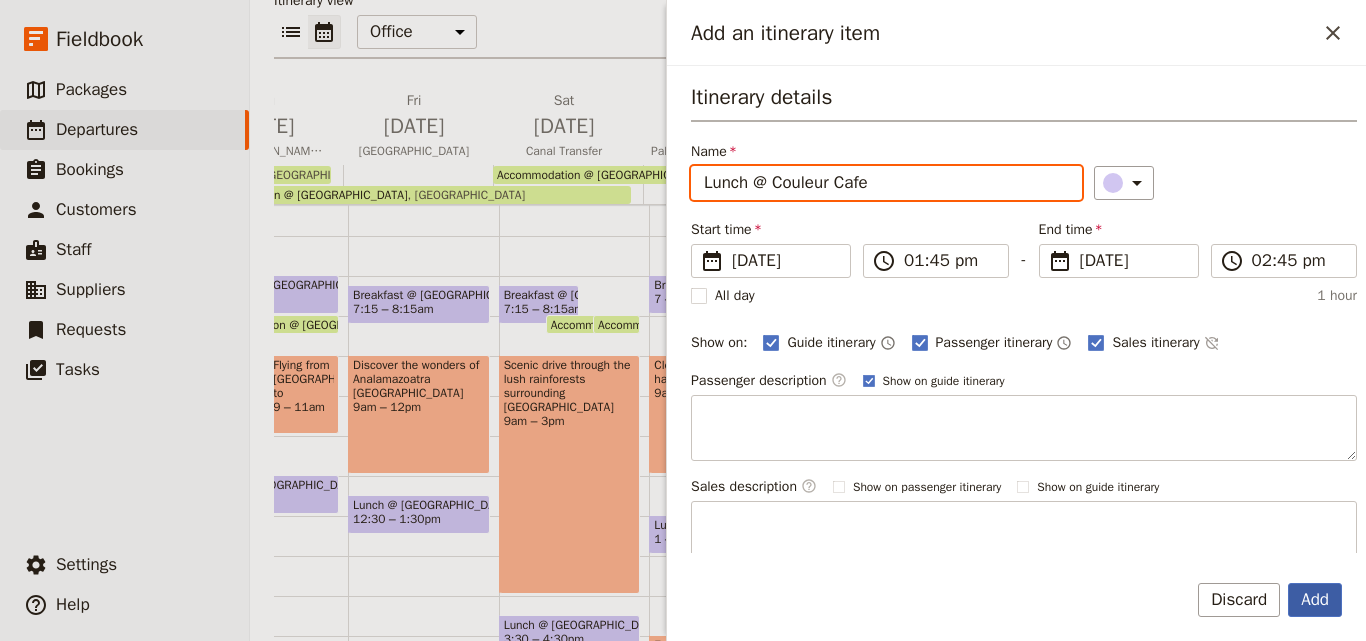 type on "Lunch @ Couleur Cafe" 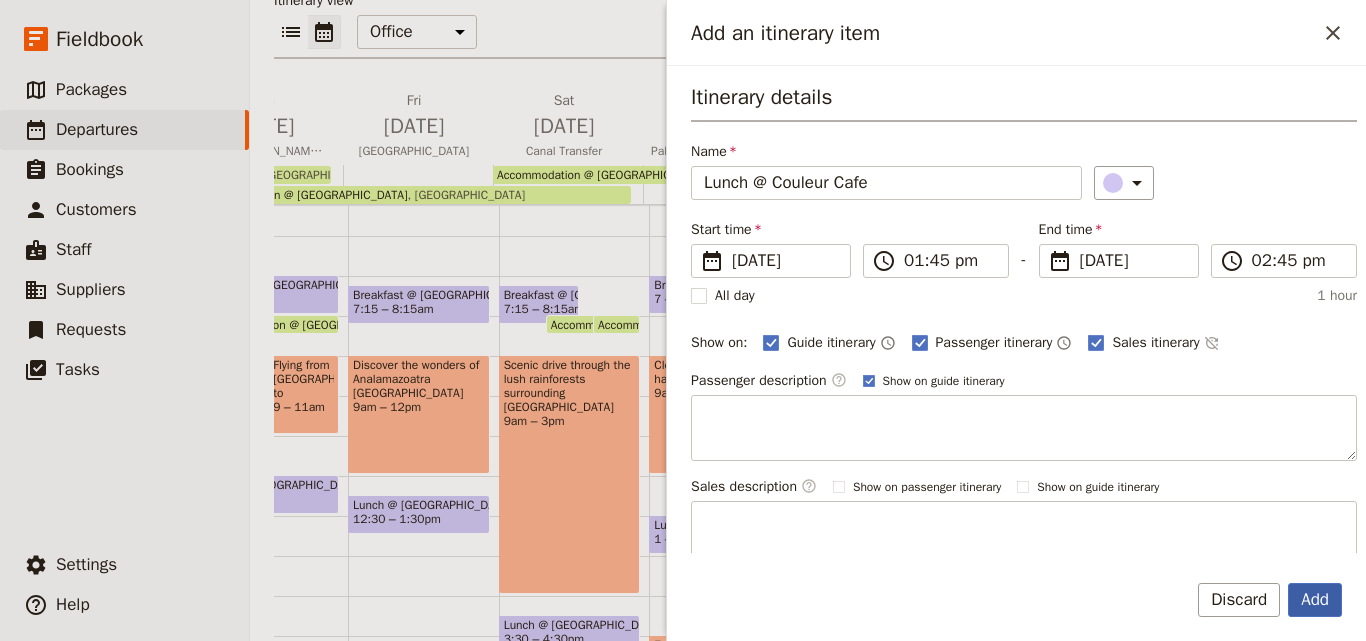 click on "Add" at bounding box center (1315, 600) 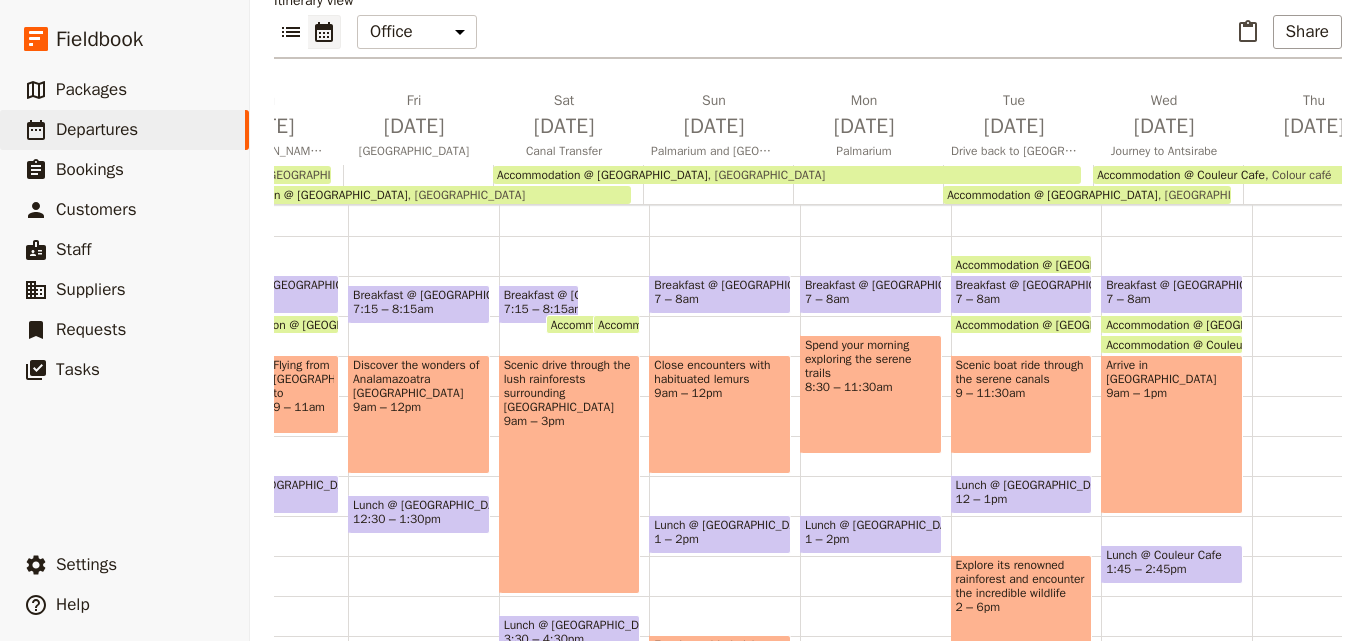 scroll, scrollTop: 509, scrollLeft: 0, axis: vertical 